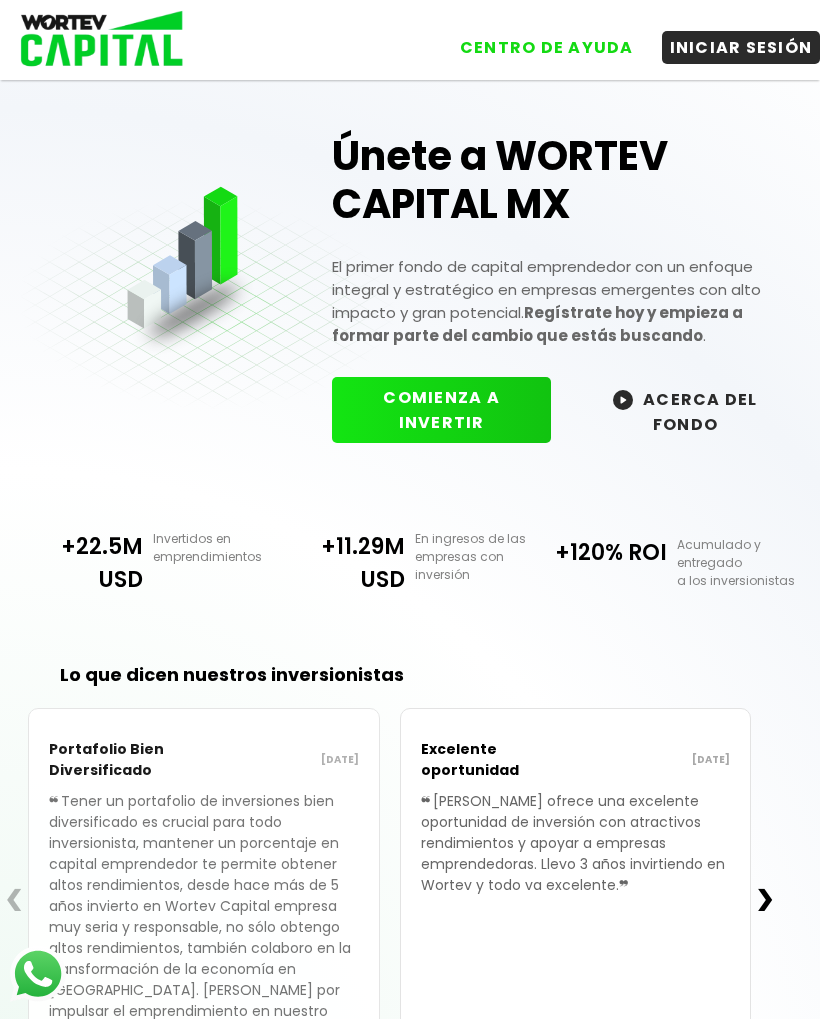 scroll, scrollTop: 0, scrollLeft: 0, axis: both 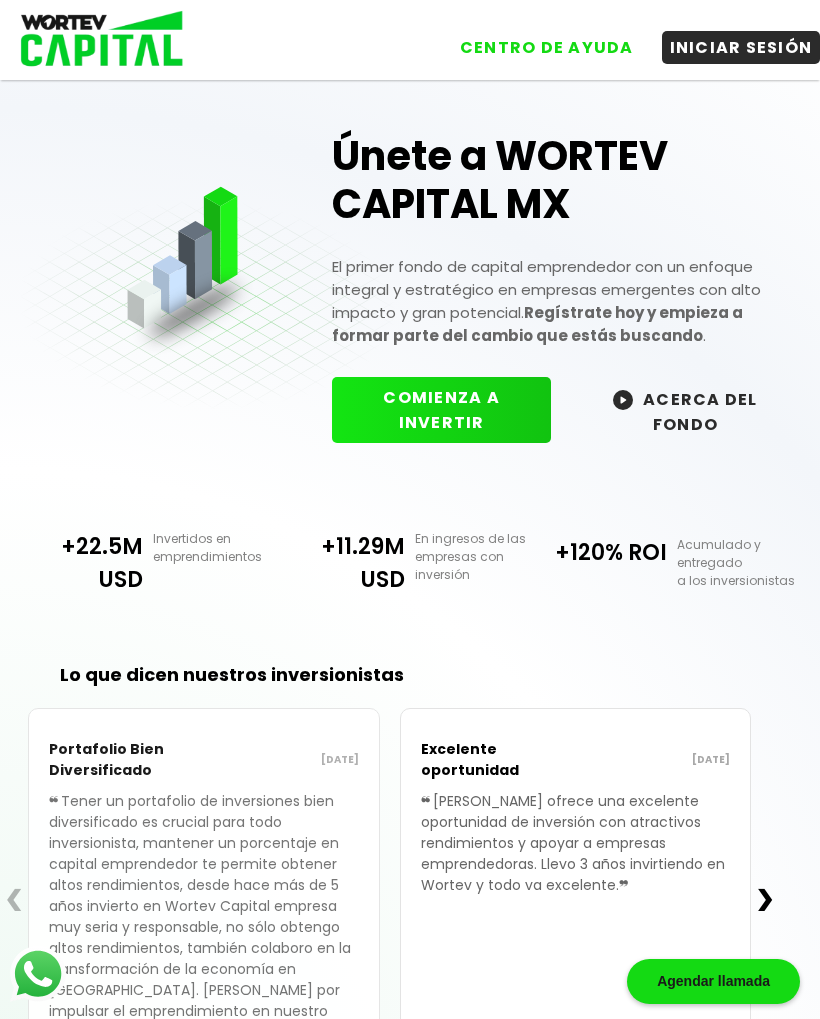 click on "INICIAR SESIÓN" at bounding box center [741, 47] 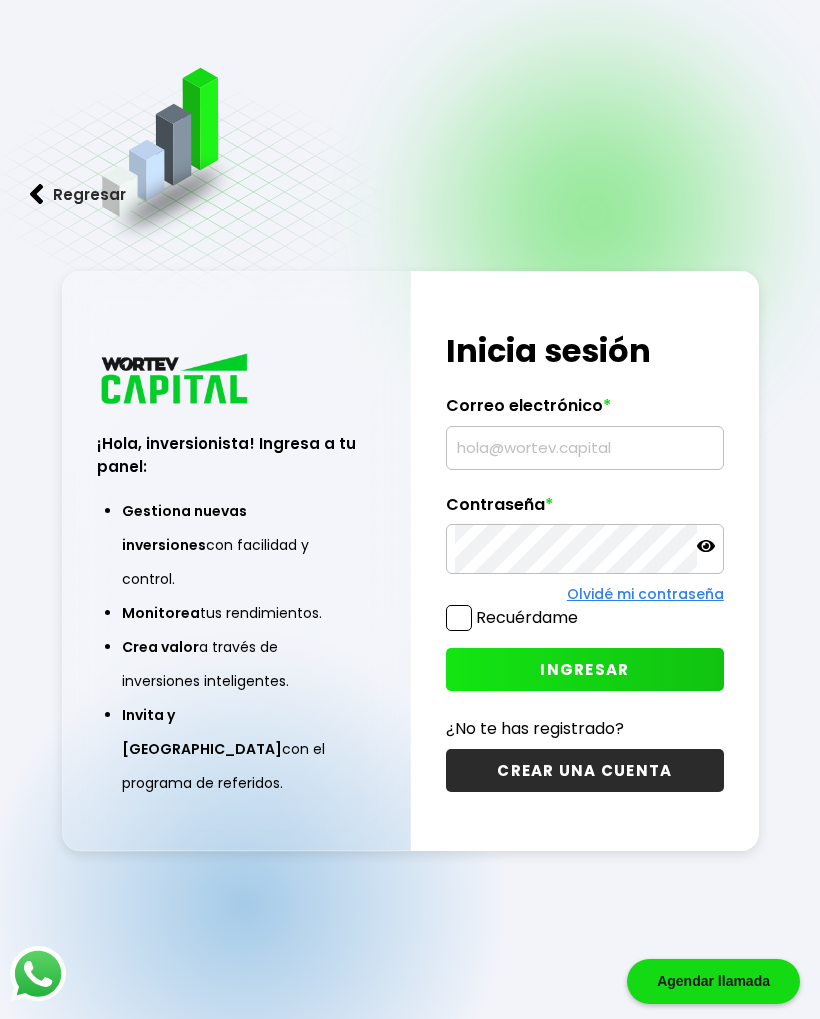click at bounding box center [585, 448] 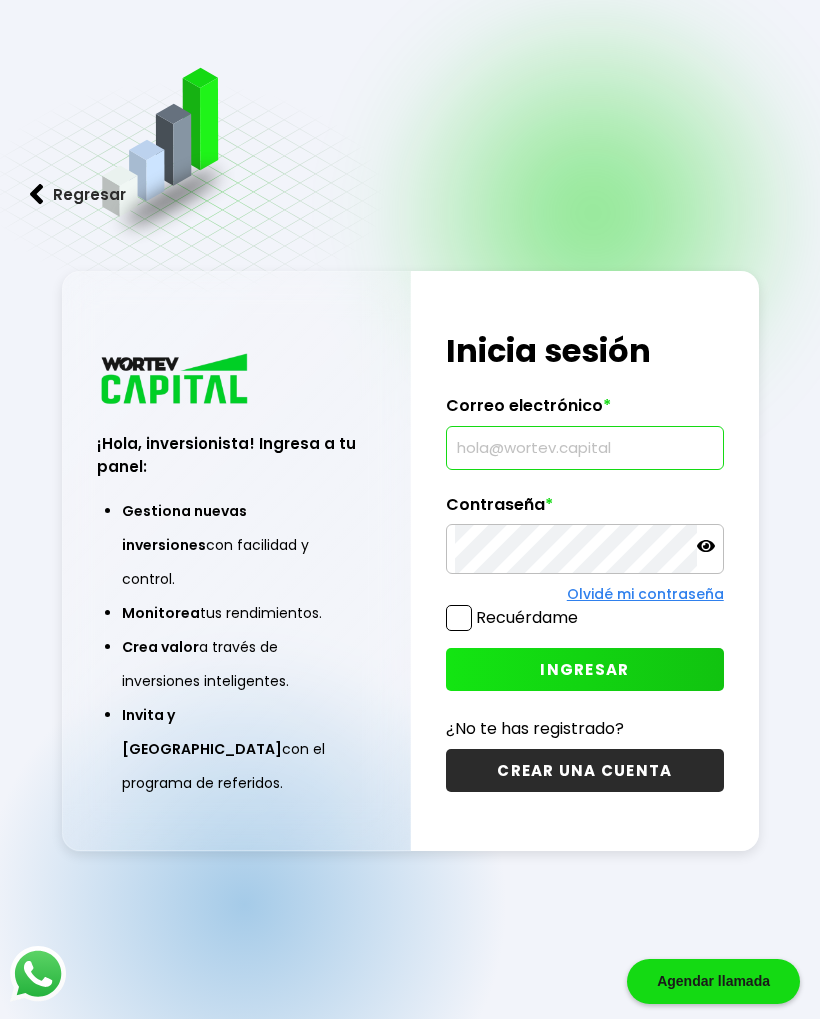type on "[EMAIL_ADDRESS][DOMAIN_NAME]" 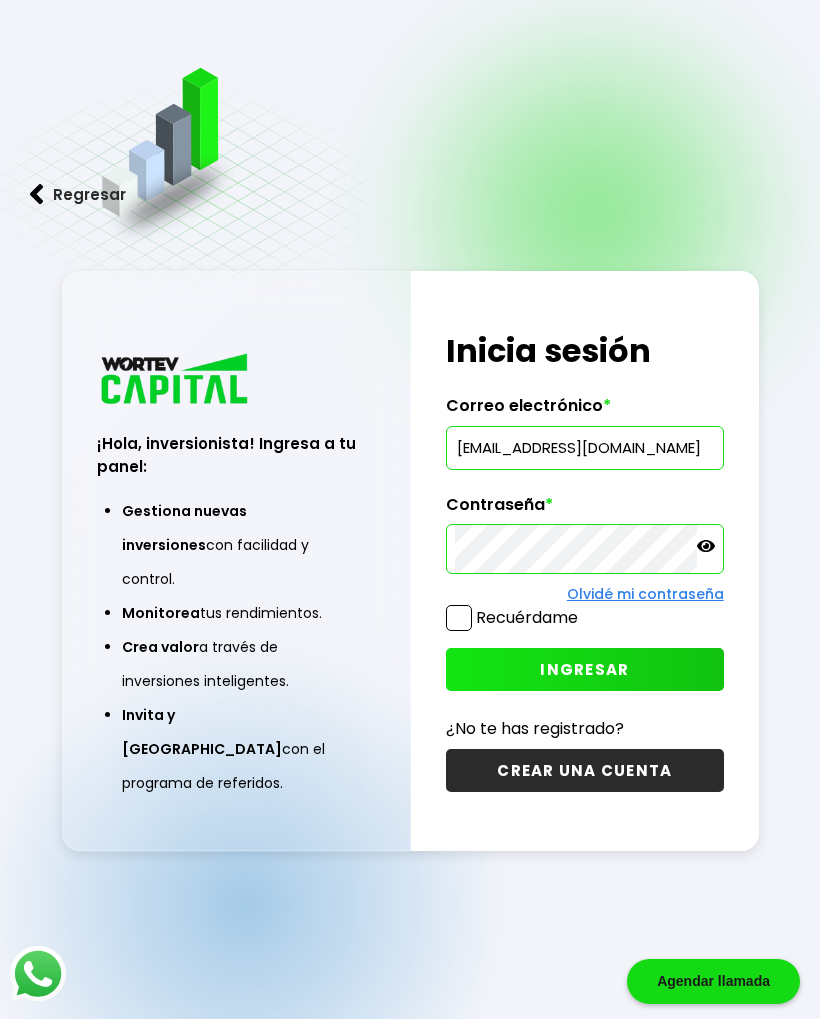 click on "INGRESAR" at bounding box center (584, 669) 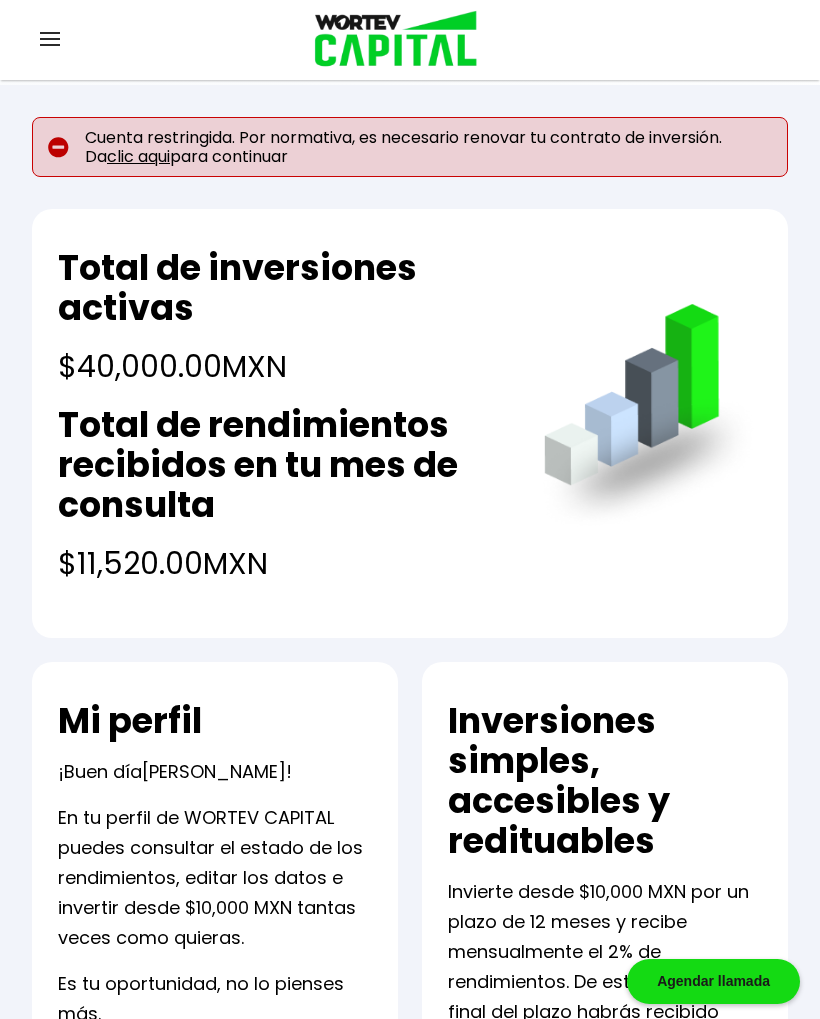 click on "clic aqui" at bounding box center [138, 156] 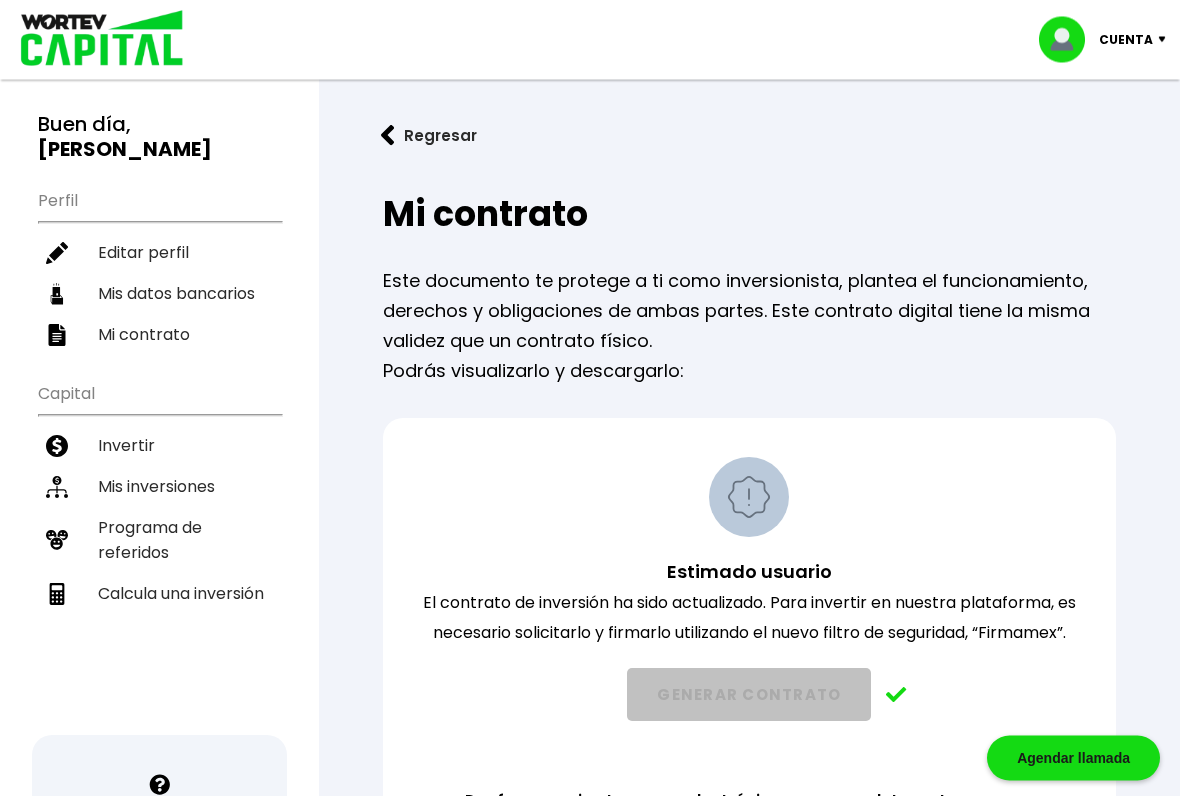 scroll, scrollTop: 9, scrollLeft: 0, axis: vertical 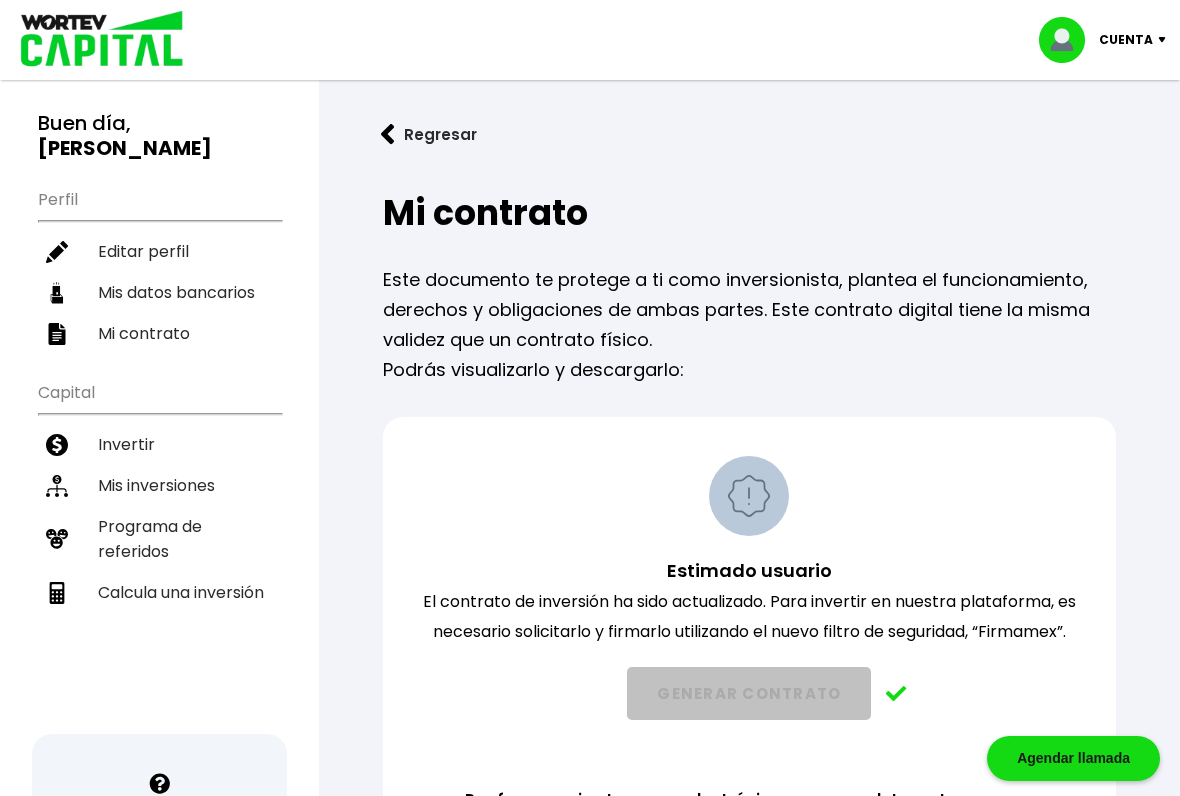 click on "Mis inversiones" at bounding box center (159, 485) 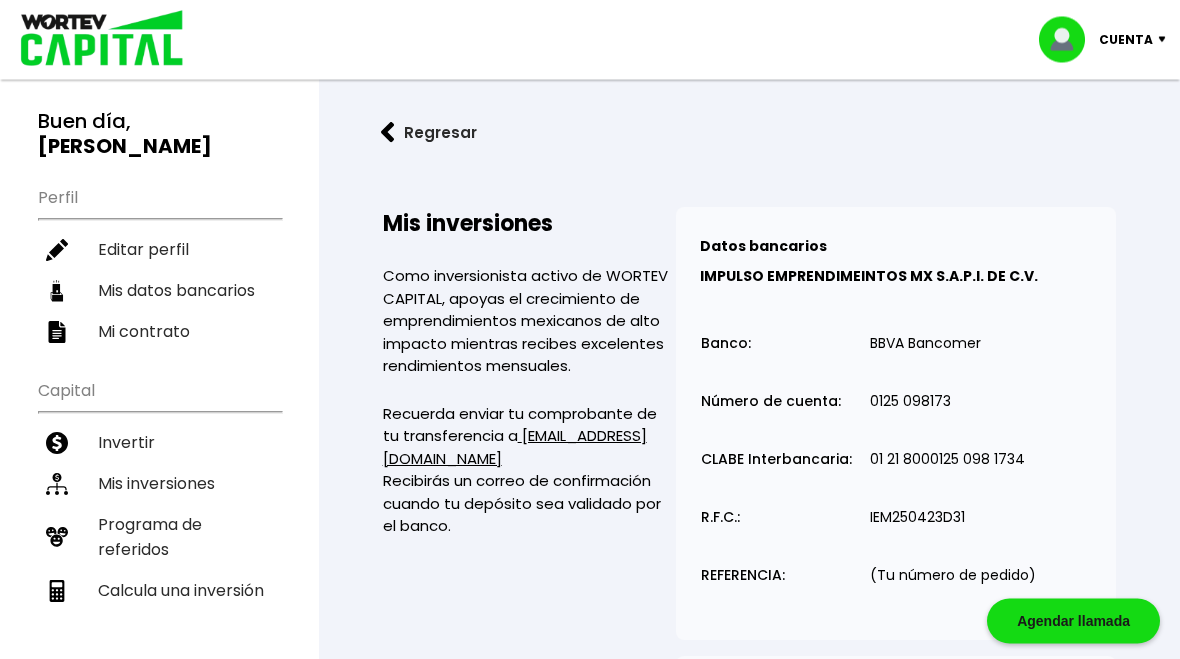 scroll, scrollTop: 0, scrollLeft: 0, axis: both 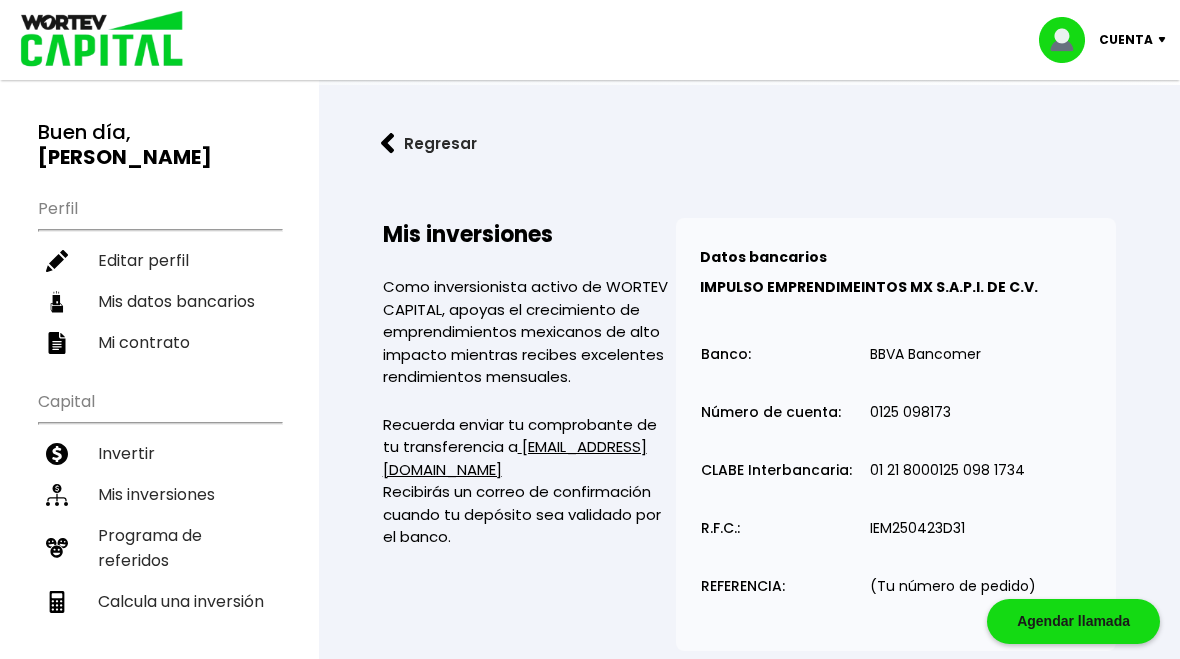 click on "Editar perfil" at bounding box center (159, 260) 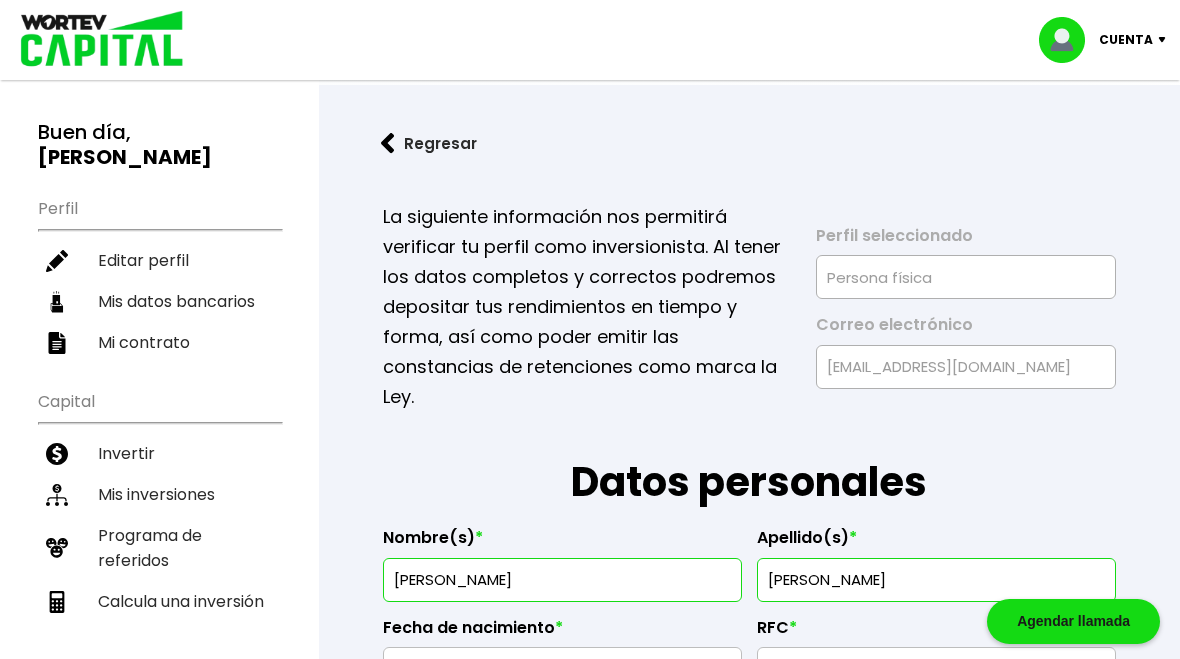 type on "[DATE]" 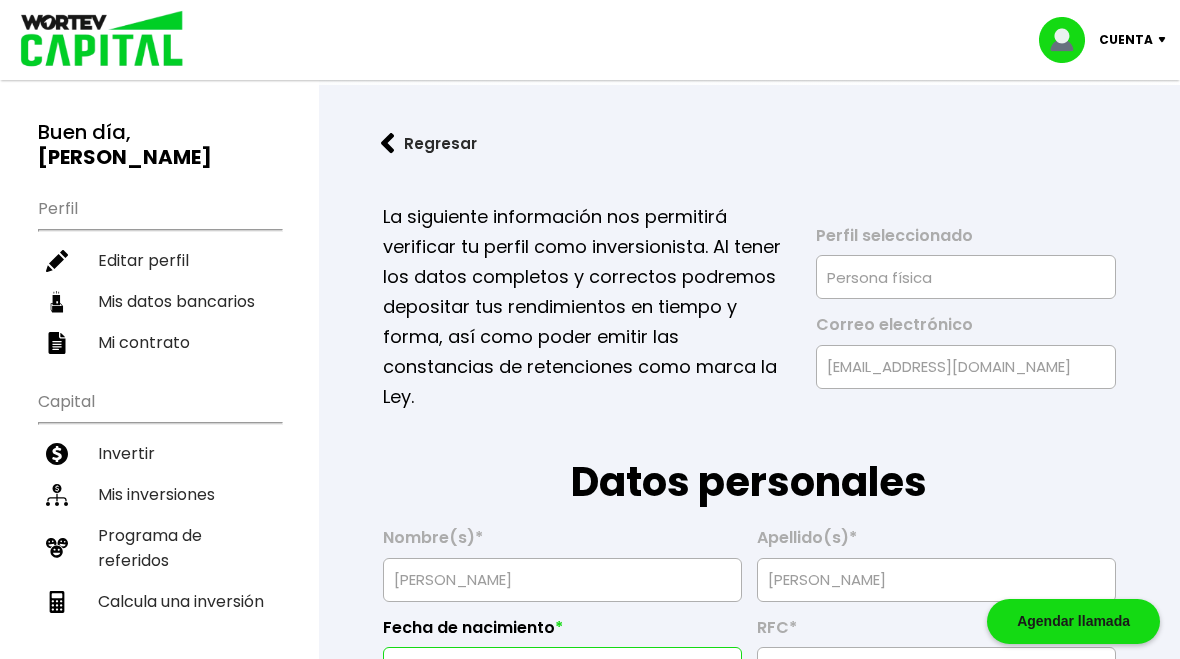 click on "Mis datos bancarios" at bounding box center (159, 301) 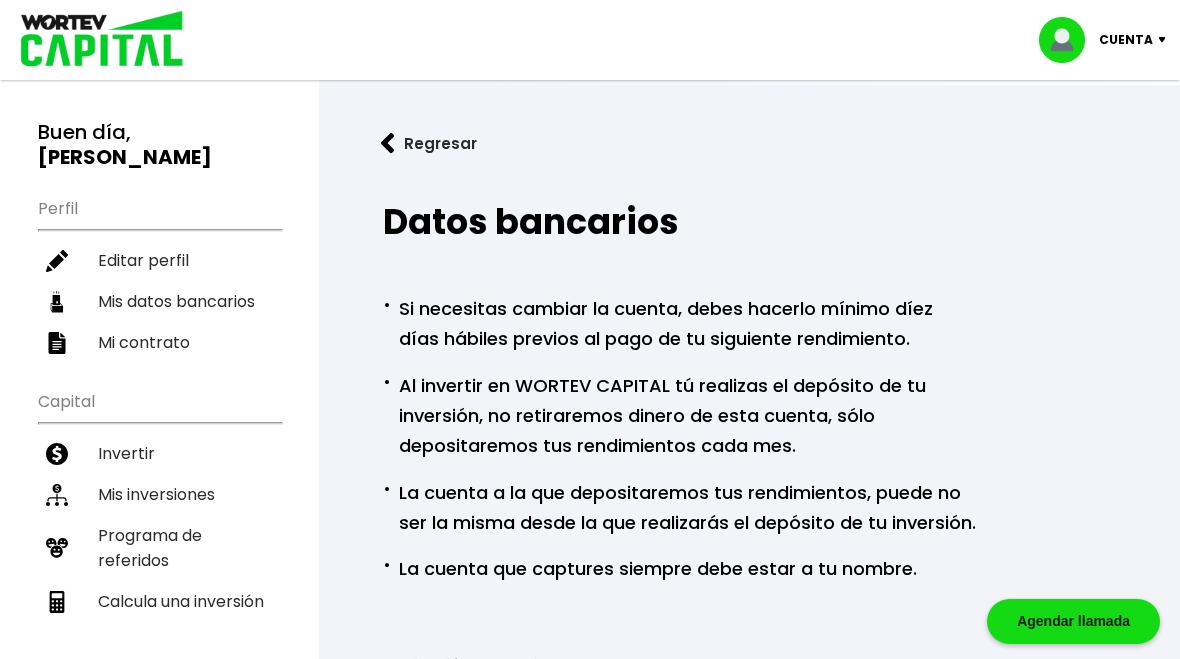 click on "Mi contrato" at bounding box center (159, 342) 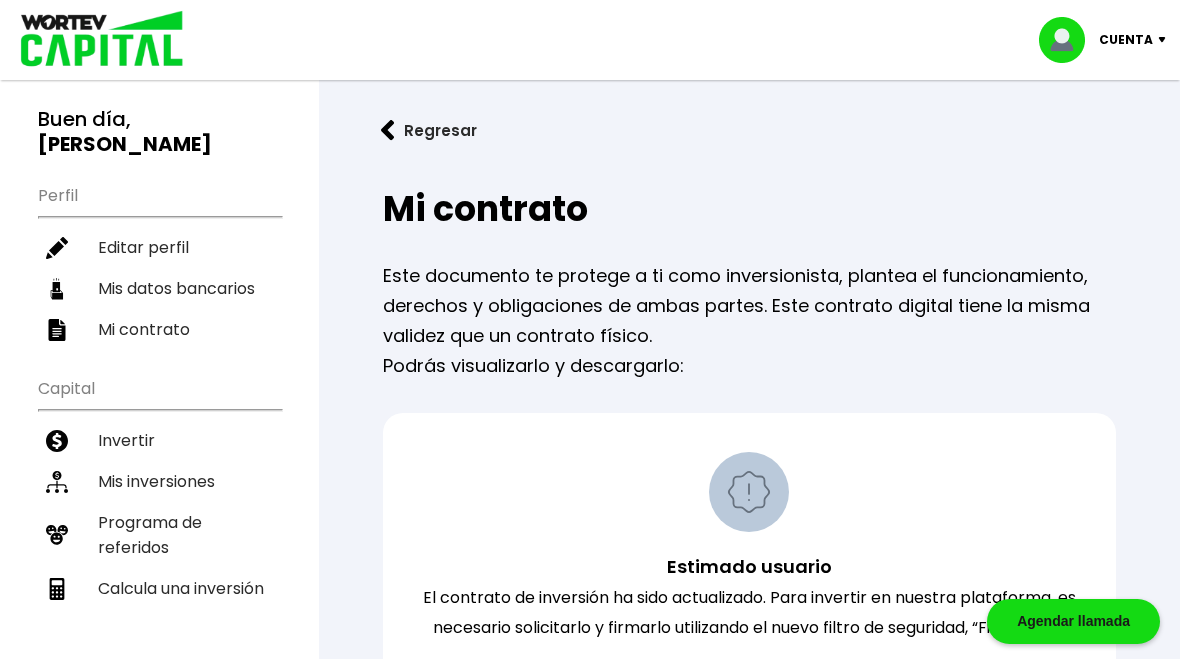 scroll, scrollTop: 12, scrollLeft: 0, axis: vertical 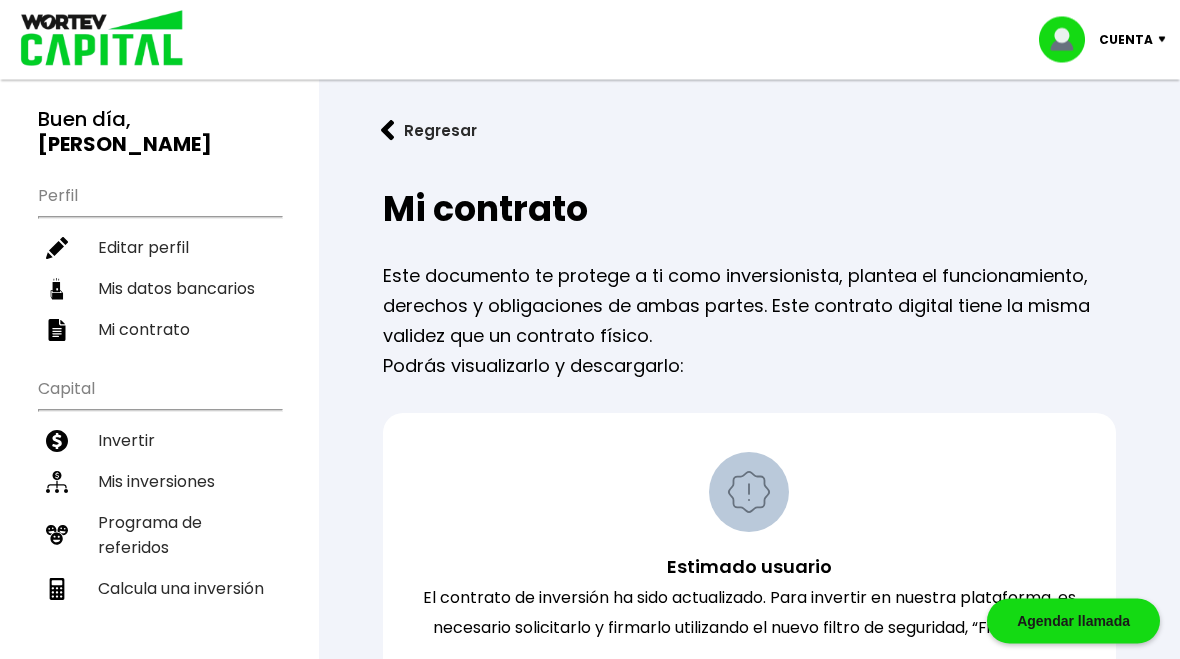 click on "Cuenta" at bounding box center (1126, 40) 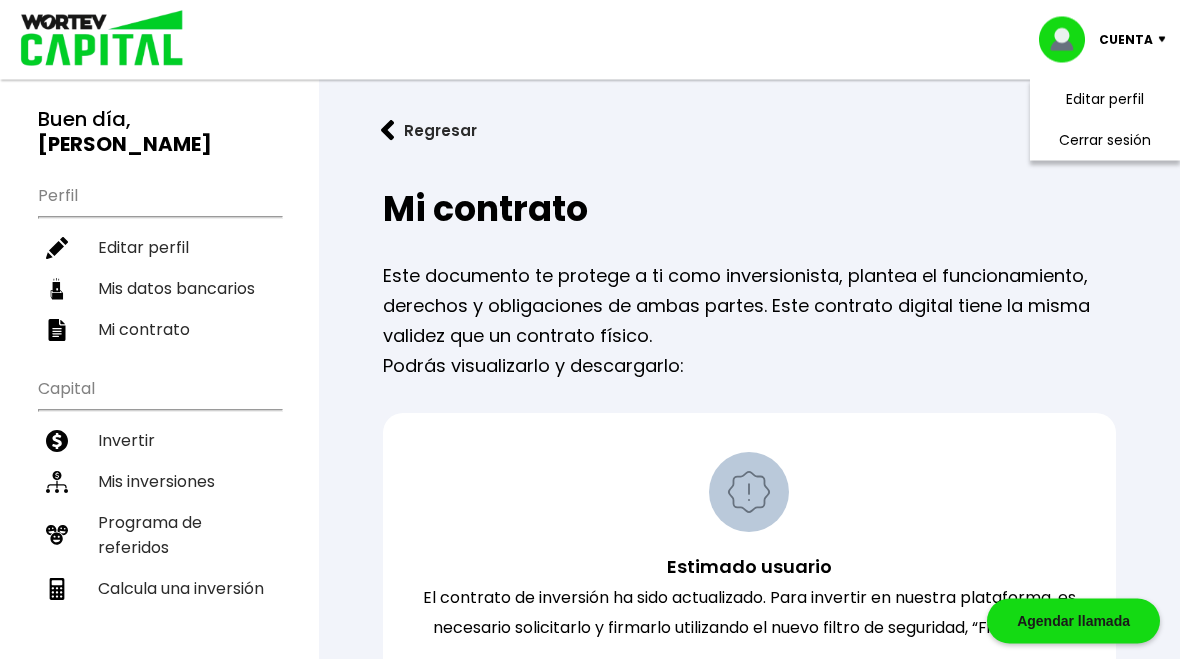 scroll, scrollTop: 13, scrollLeft: 0, axis: vertical 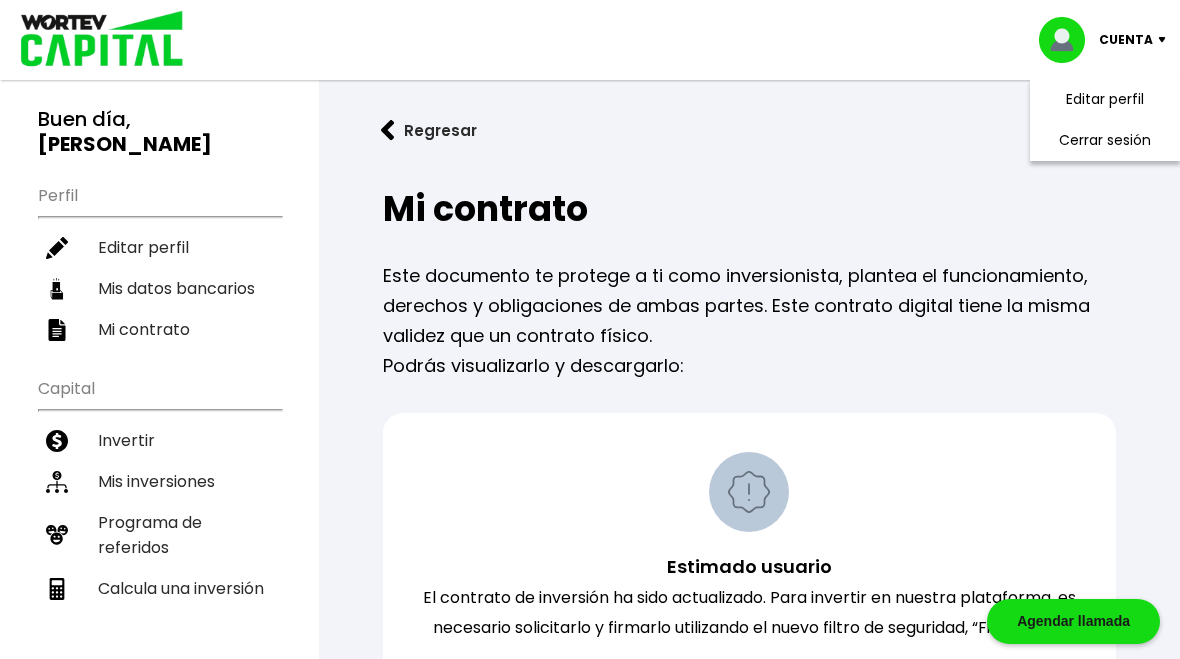 click on "Cerrar sesión" at bounding box center (1105, 140) 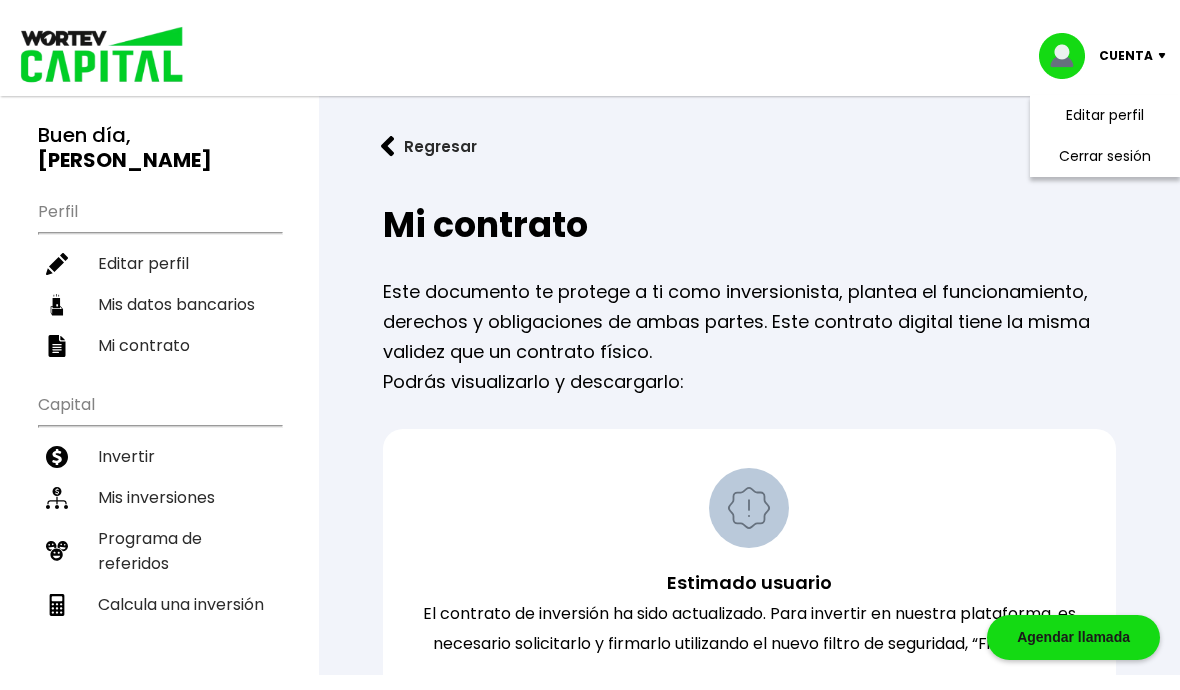 scroll, scrollTop: 0, scrollLeft: 0, axis: both 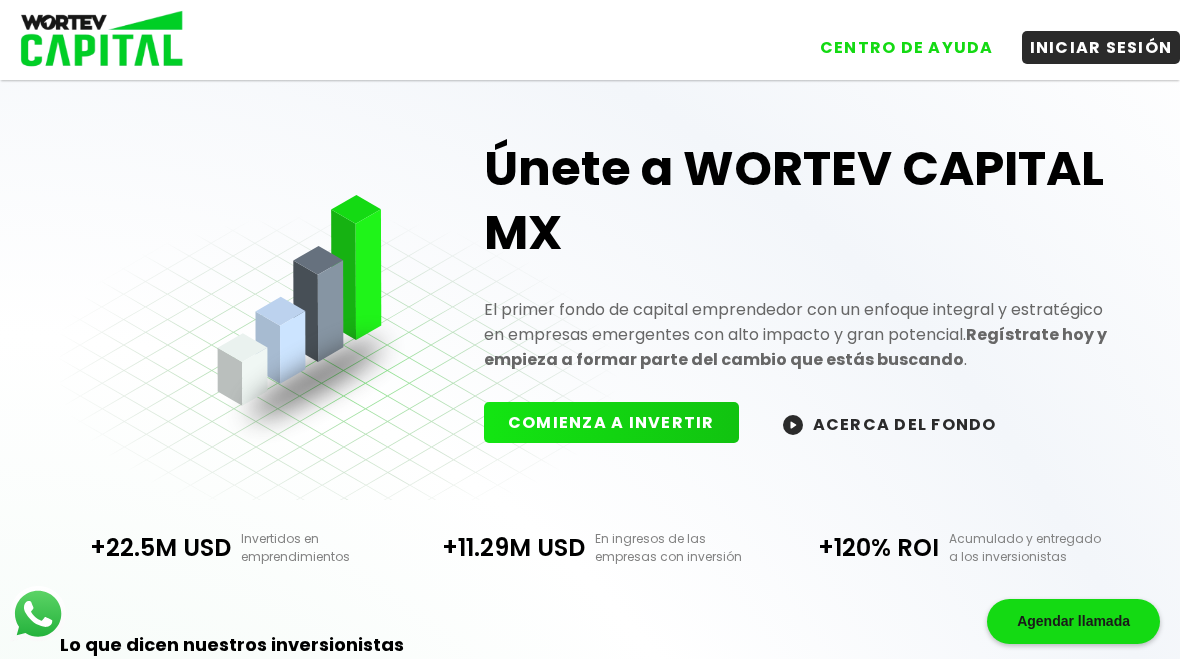 click on "INICIAR SESIÓN" at bounding box center [1101, 47] 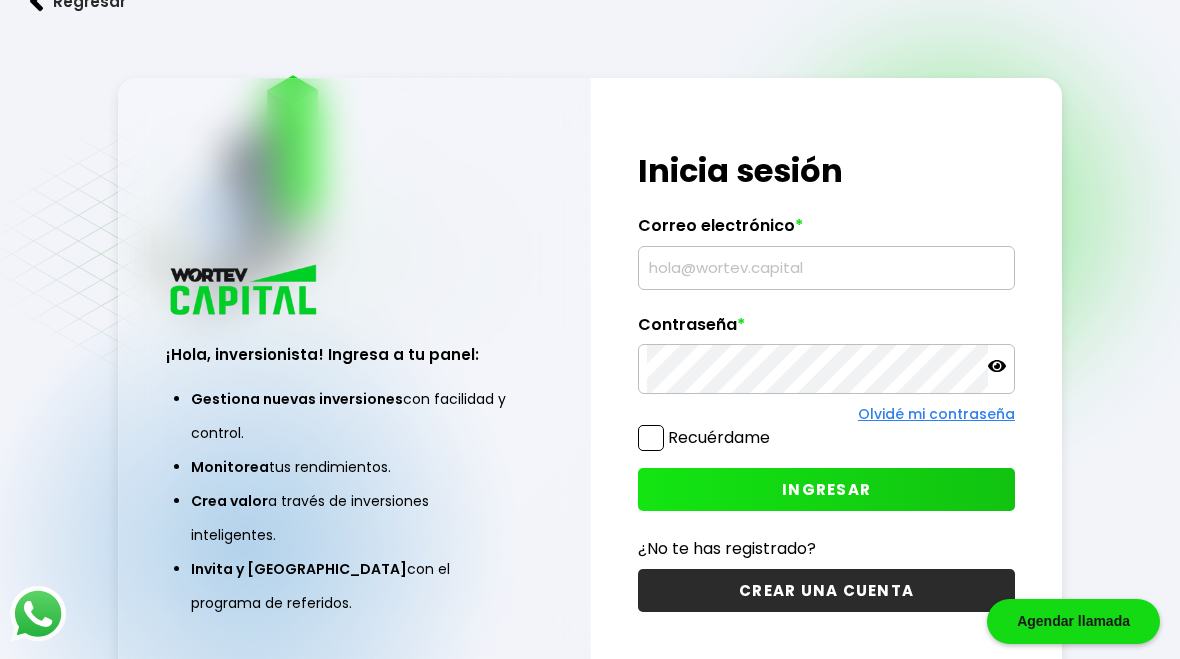 click at bounding box center (826, 268) 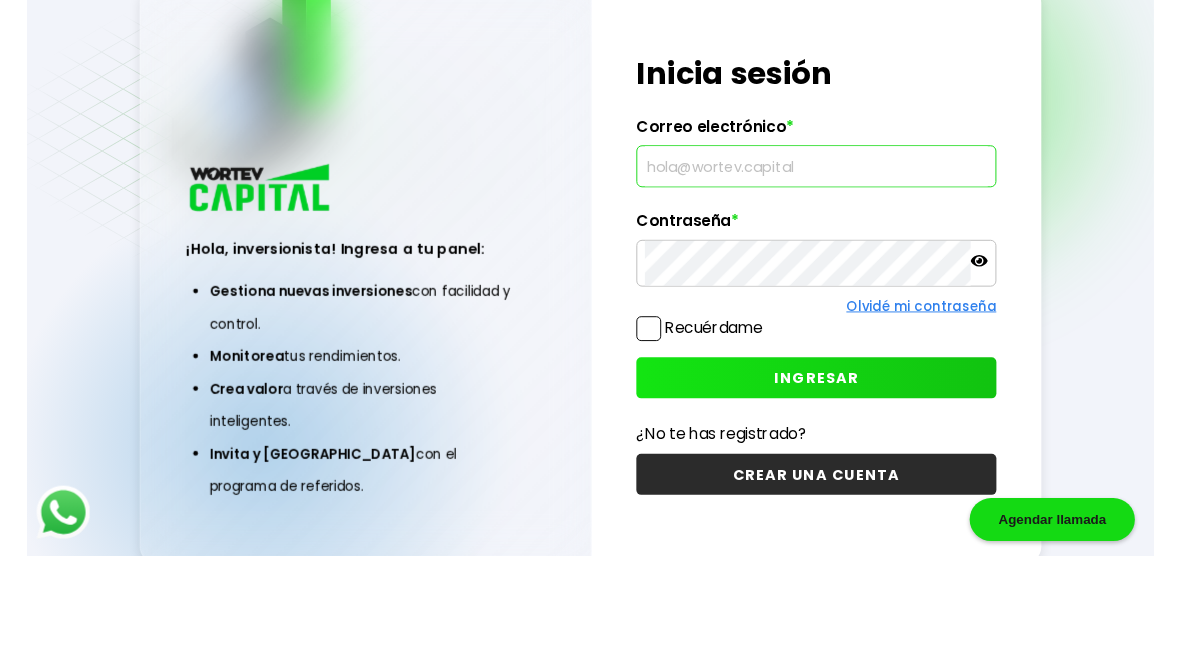 scroll, scrollTop: 100, scrollLeft: 0, axis: vertical 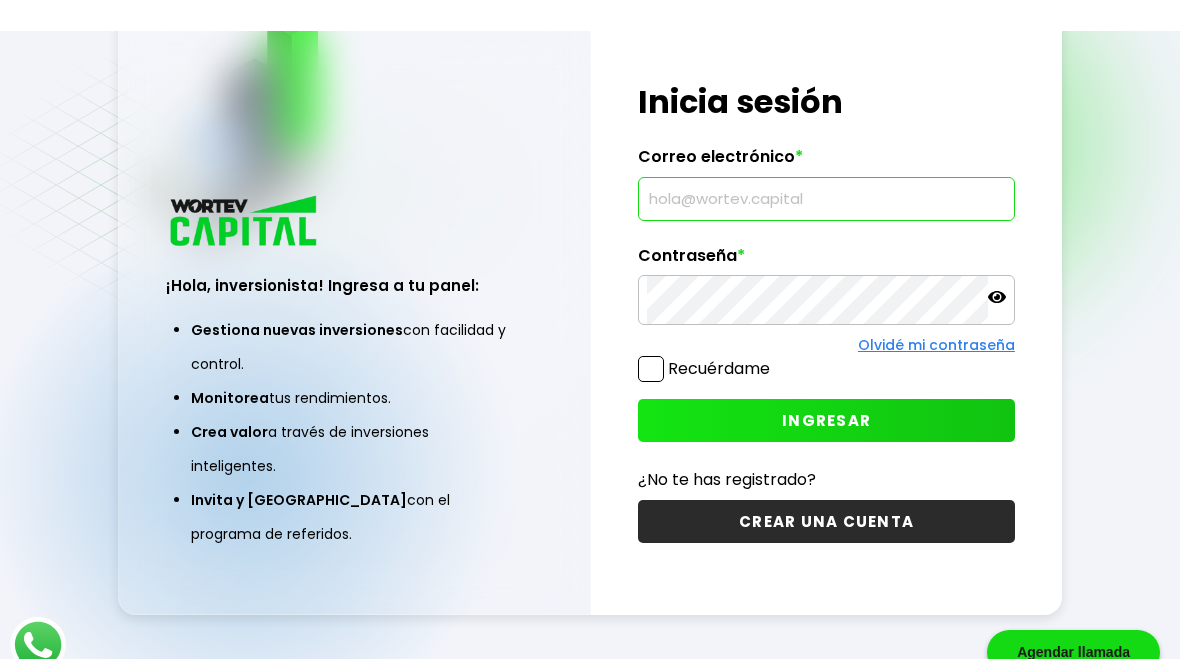 type on "[EMAIL_ADDRESS][DOMAIN_NAME]" 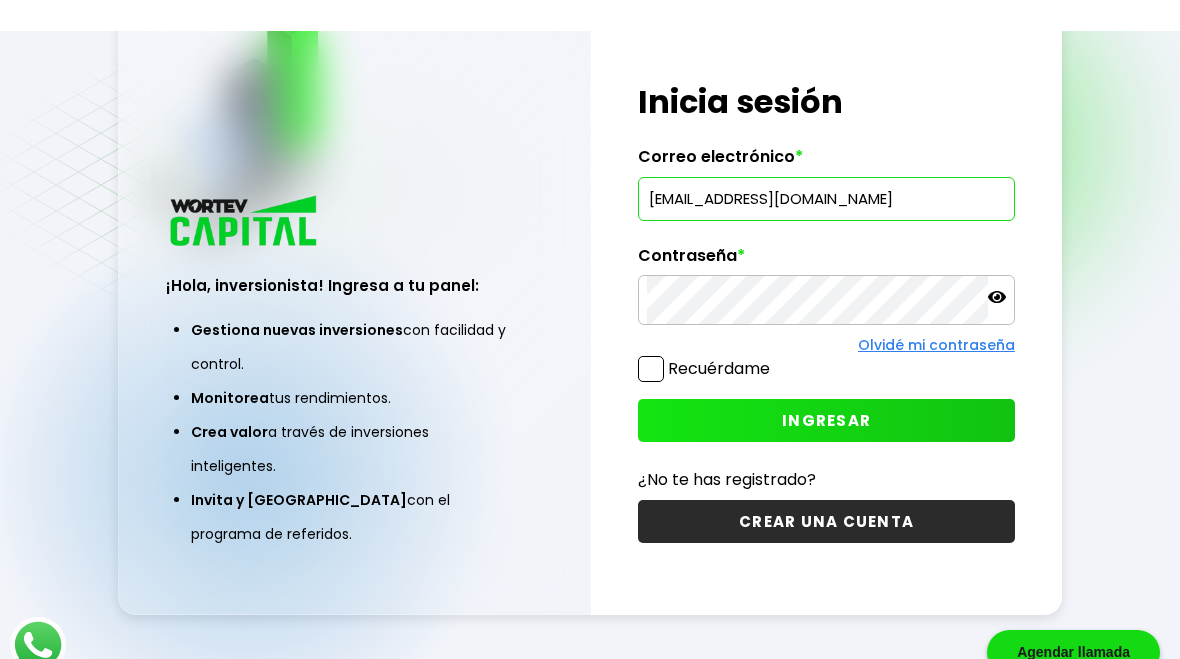 scroll, scrollTop: 69, scrollLeft: 0, axis: vertical 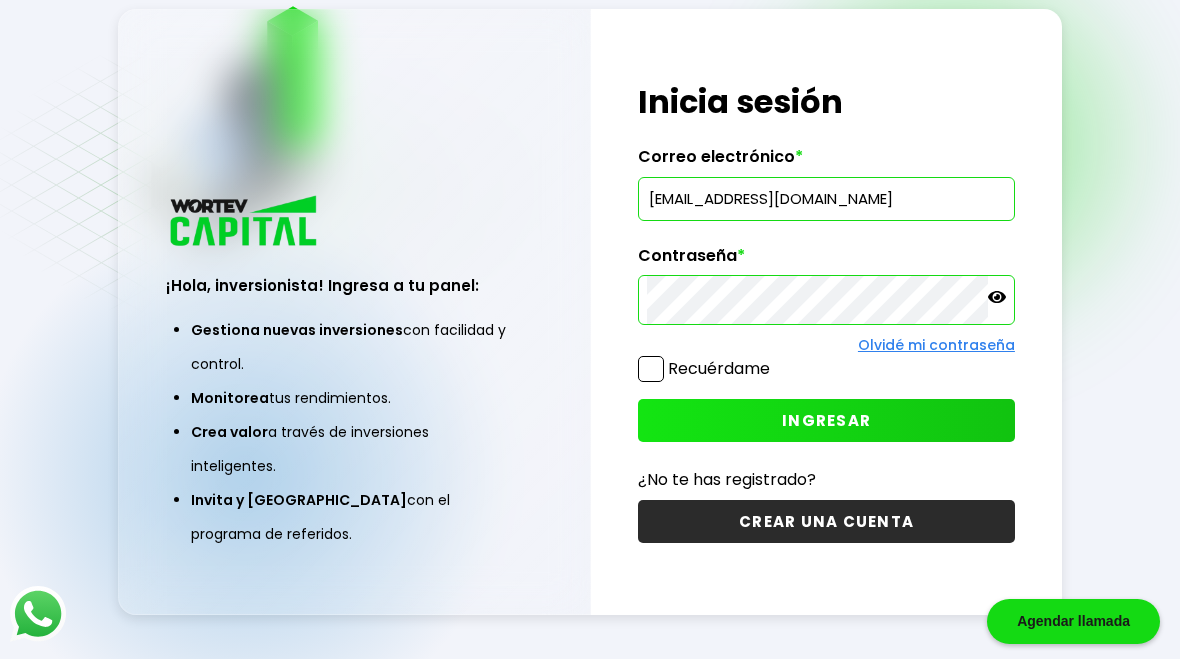 click at bounding box center (651, 369) 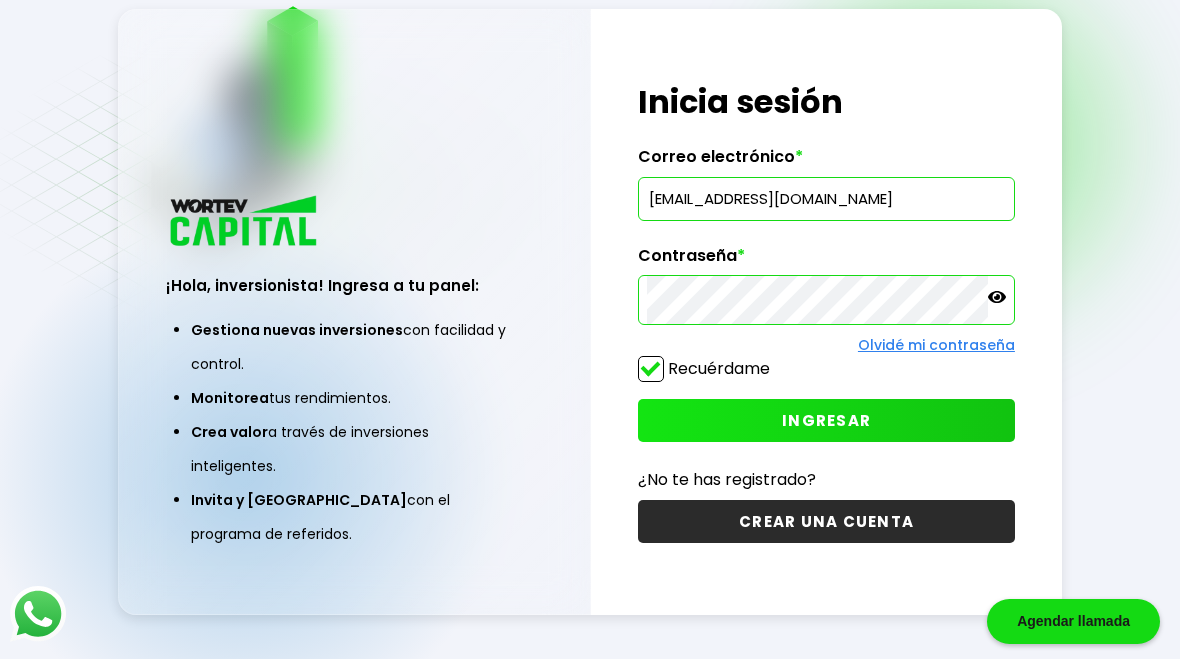 click on "INGRESAR" at bounding box center (826, 420) 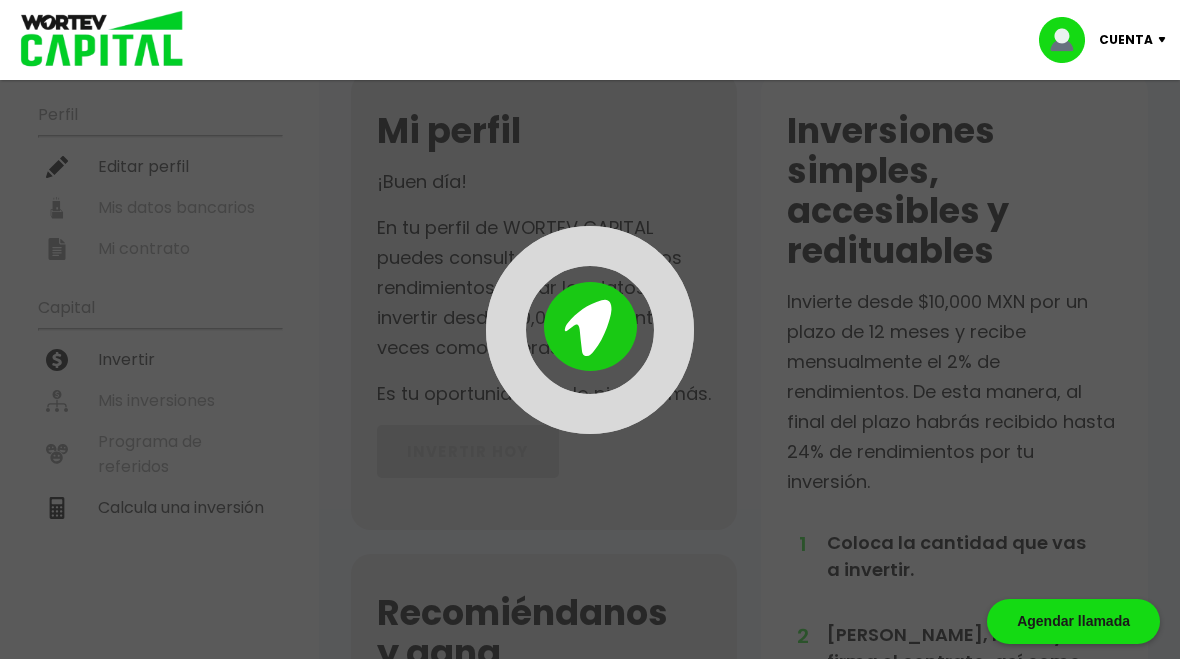 scroll, scrollTop: 0, scrollLeft: 0, axis: both 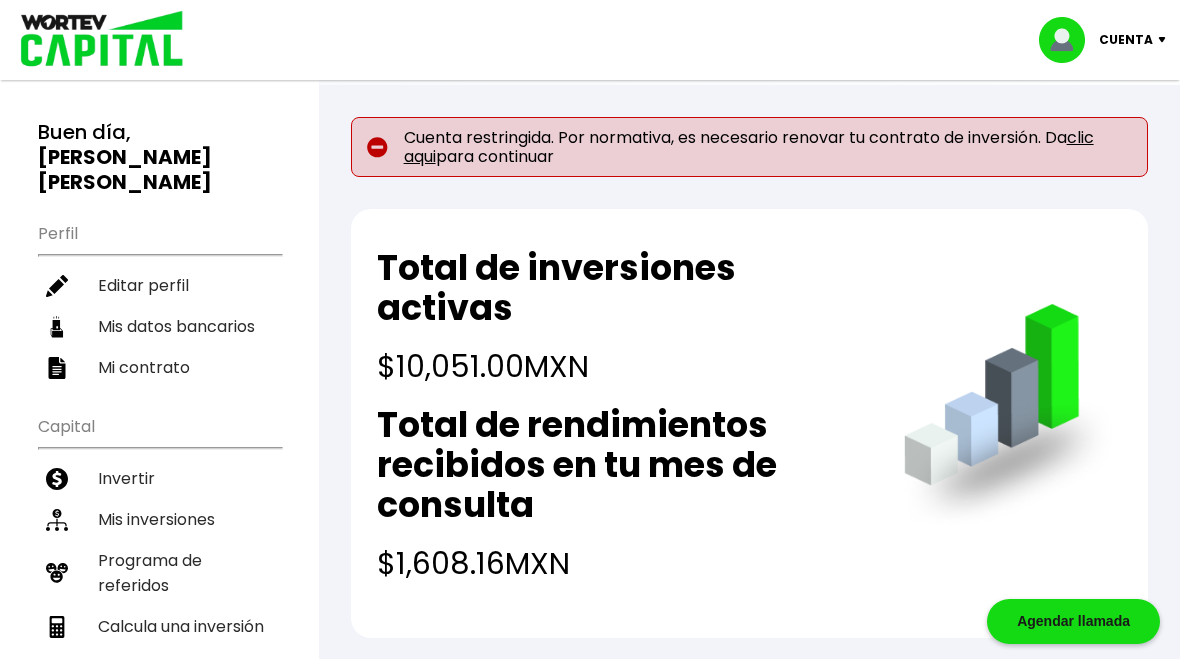 click on "clic aqui" at bounding box center [749, 147] 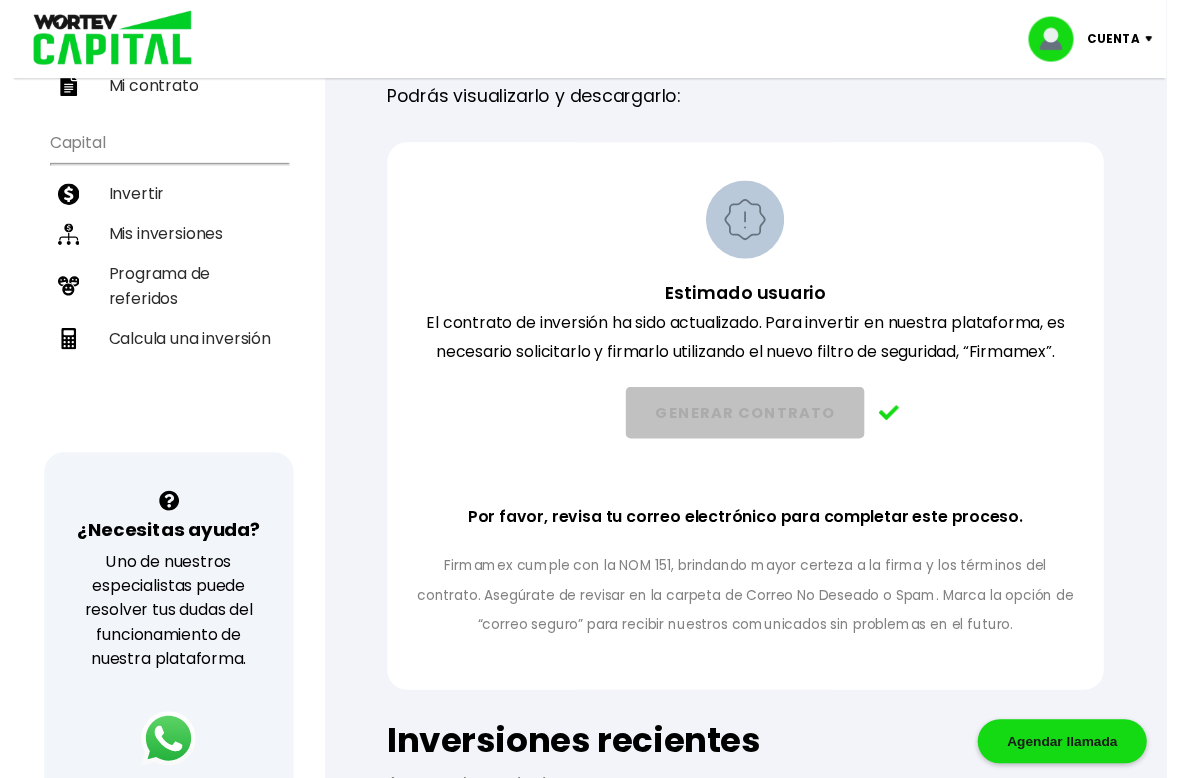 scroll, scrollTop: 0, scrollLeft: 0, axis: both 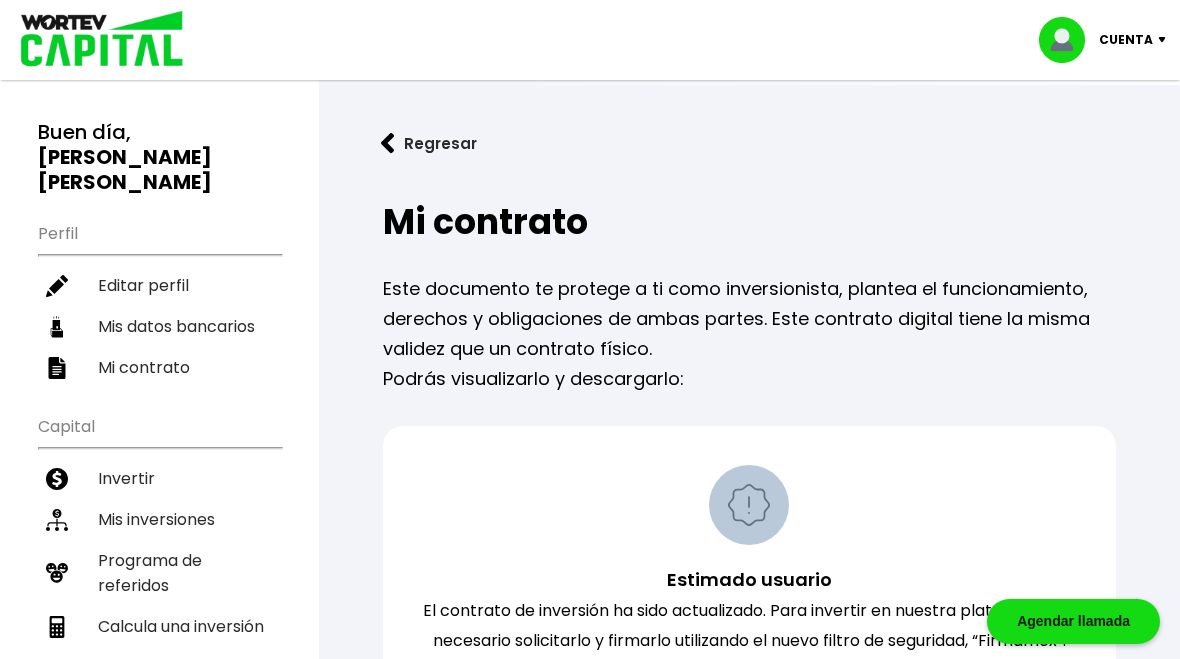 click on "Mis inversiones" at bounding box center (159, 519) 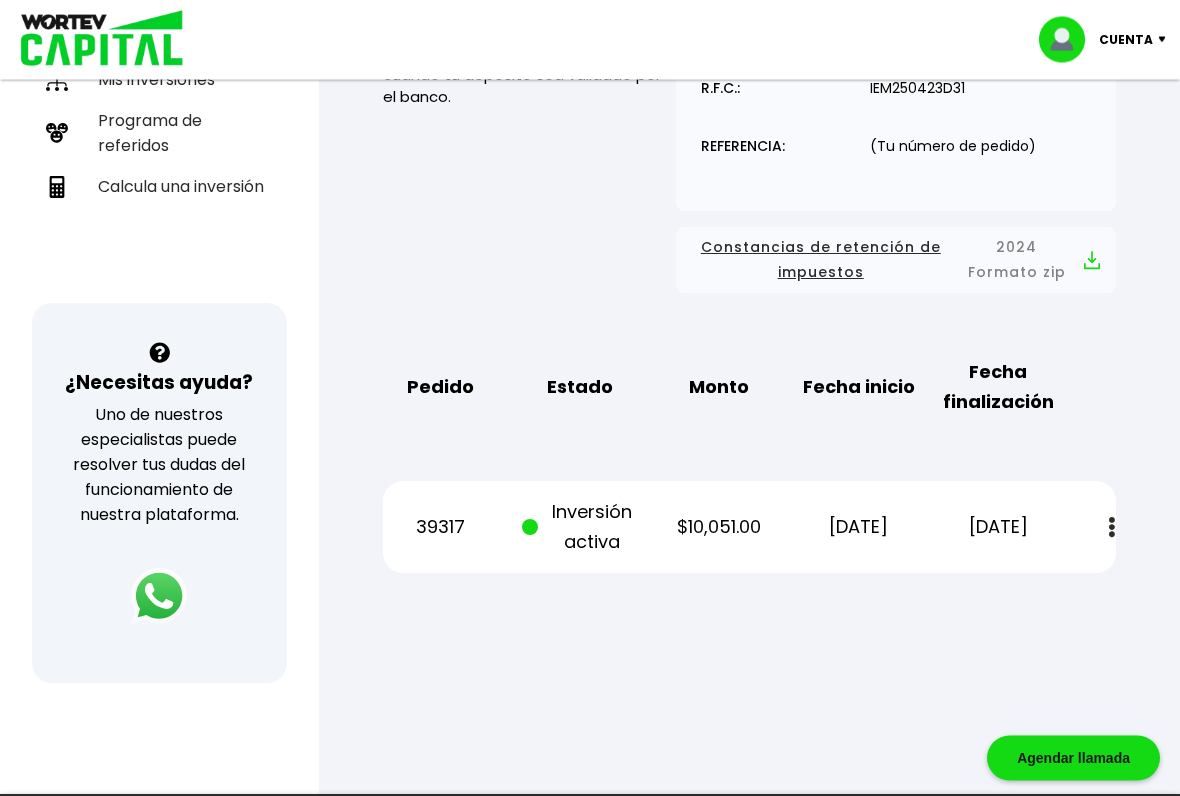 scroll, scrollTop: 441, scrollLeft: 0, axis: vertical 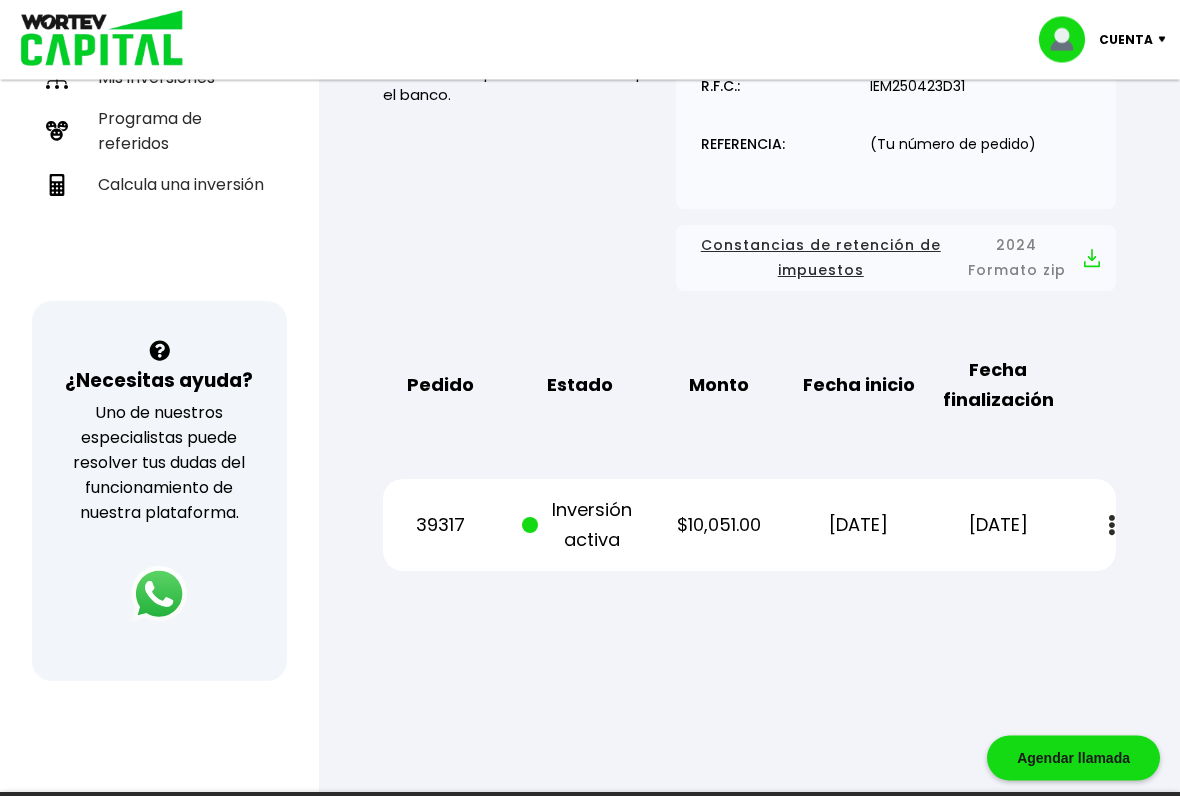 click at bounding box center (1166, 40) 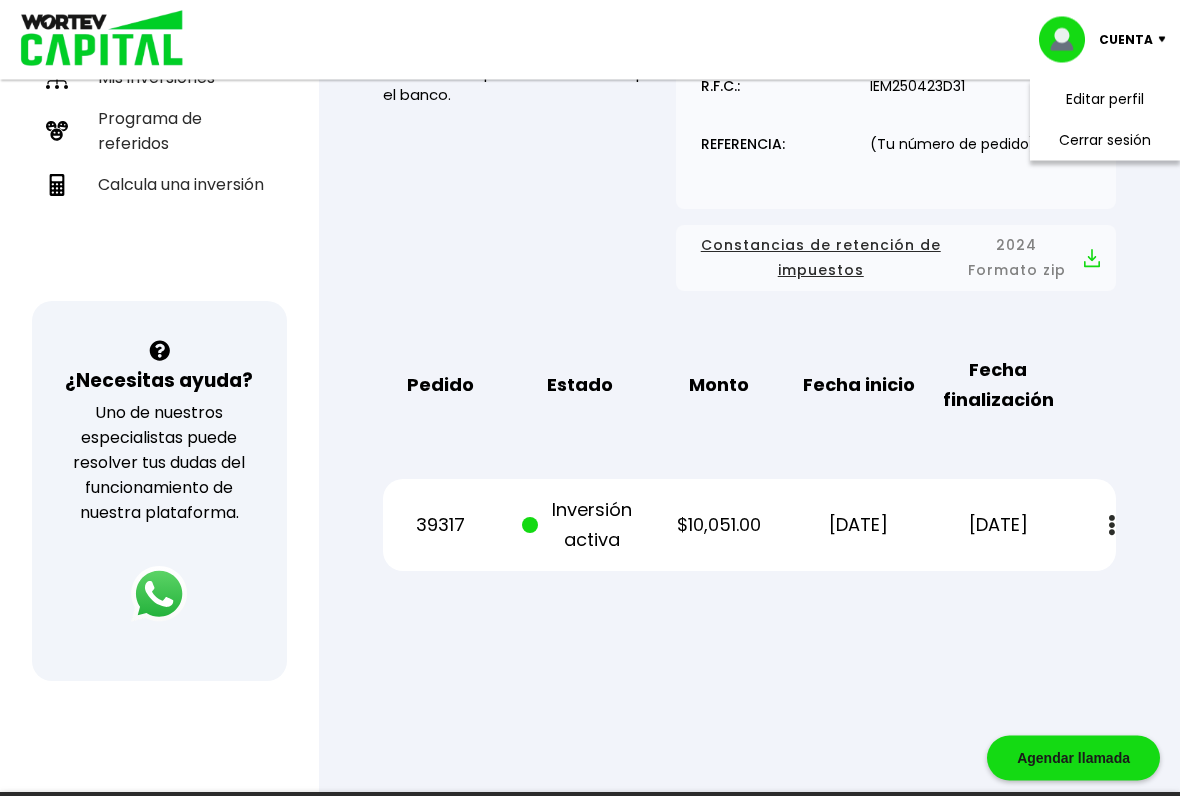 scroll, scrollTop: 442, scrollLeft: 0, axis: vertical 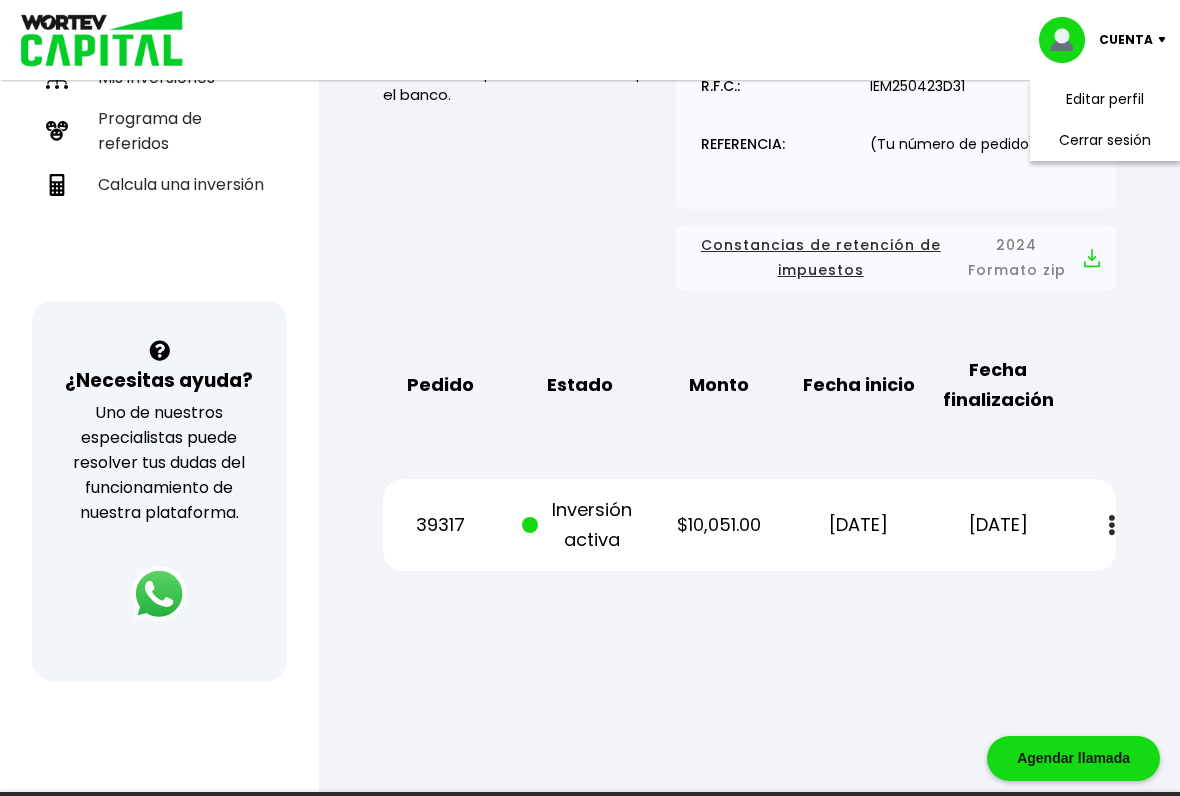 click on "Cerrar sesión" at bounding box center [1105, 140] 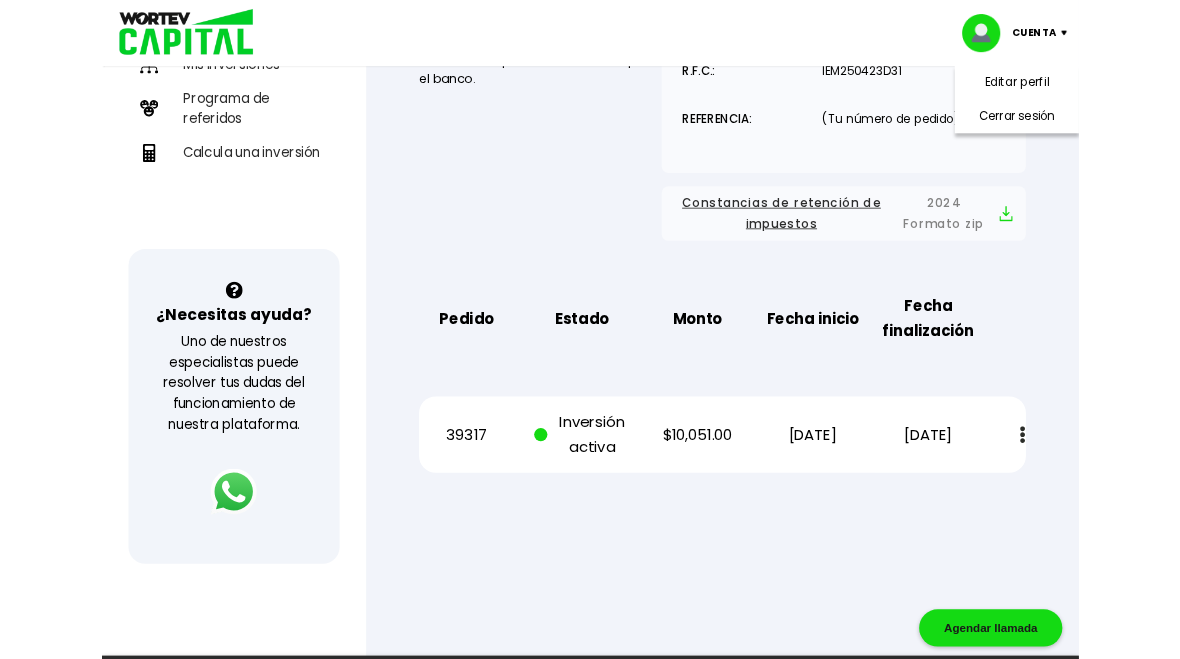 scroll, scrollTop: 0, scrollLeft: 0, axis: both 